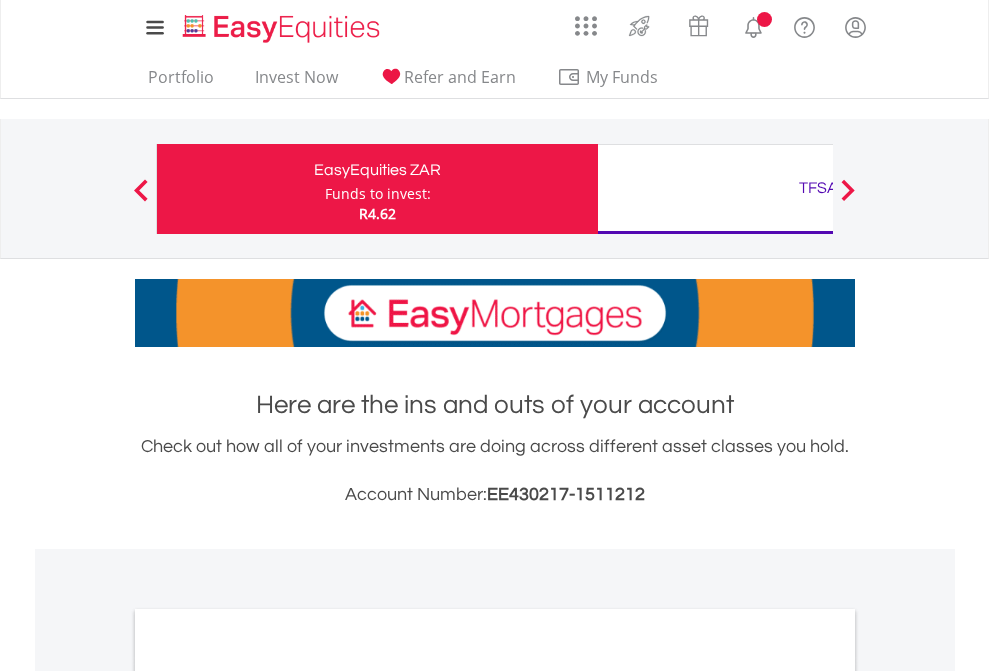 scroll, scrollTop: 0, scrollLeft: 0, axis: both 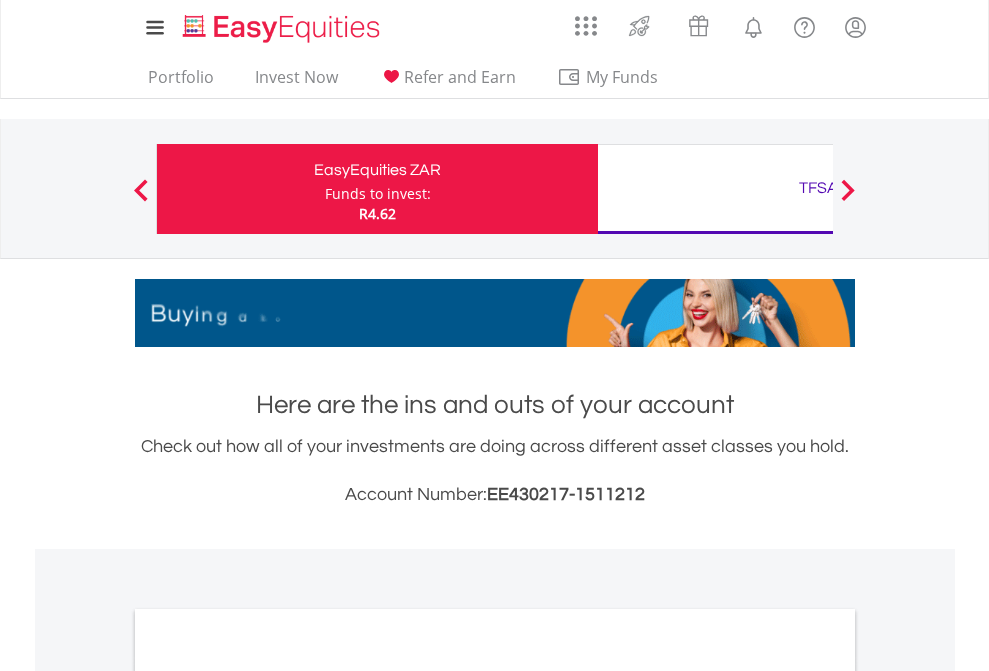 click on "Funds to invest:" at bounding box center [378, 194] 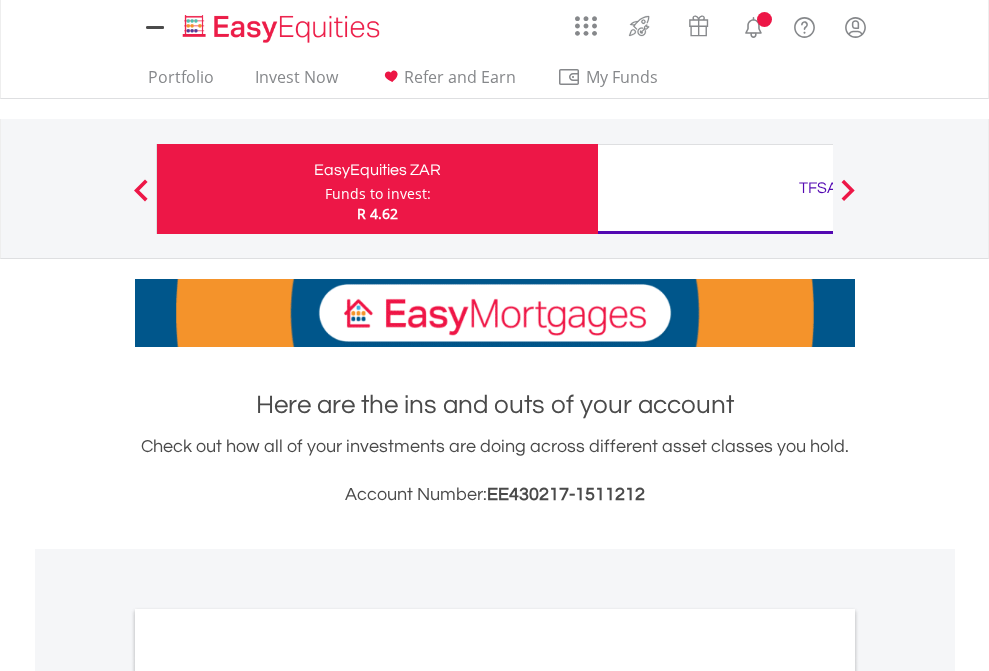 scroll, scrollTop: 0, scrollLeft: 0, axis: both 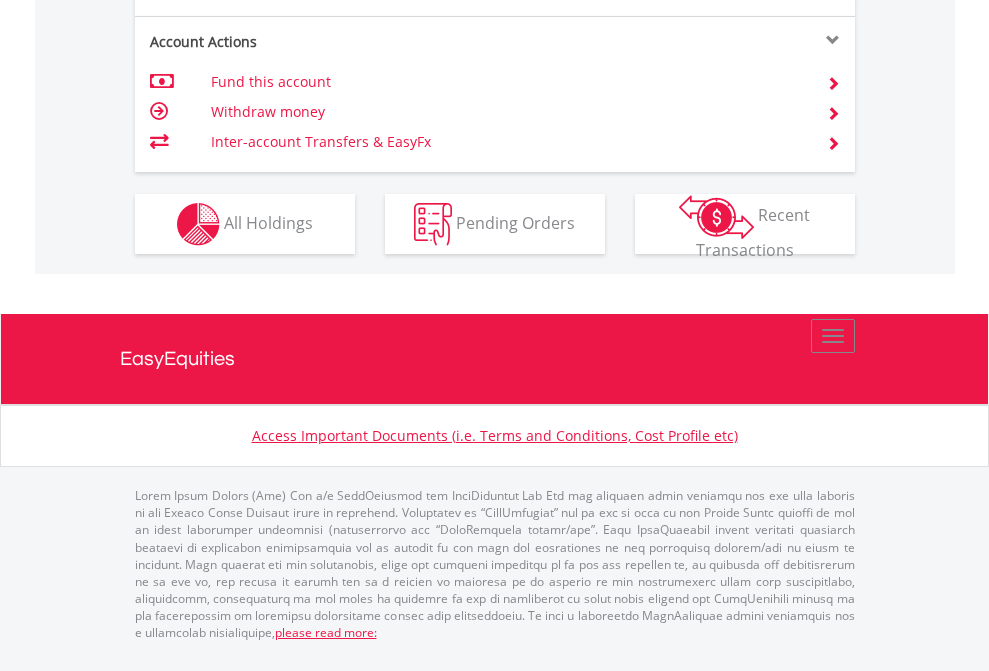 click on "Investment types" at bounding box center [706, -337] 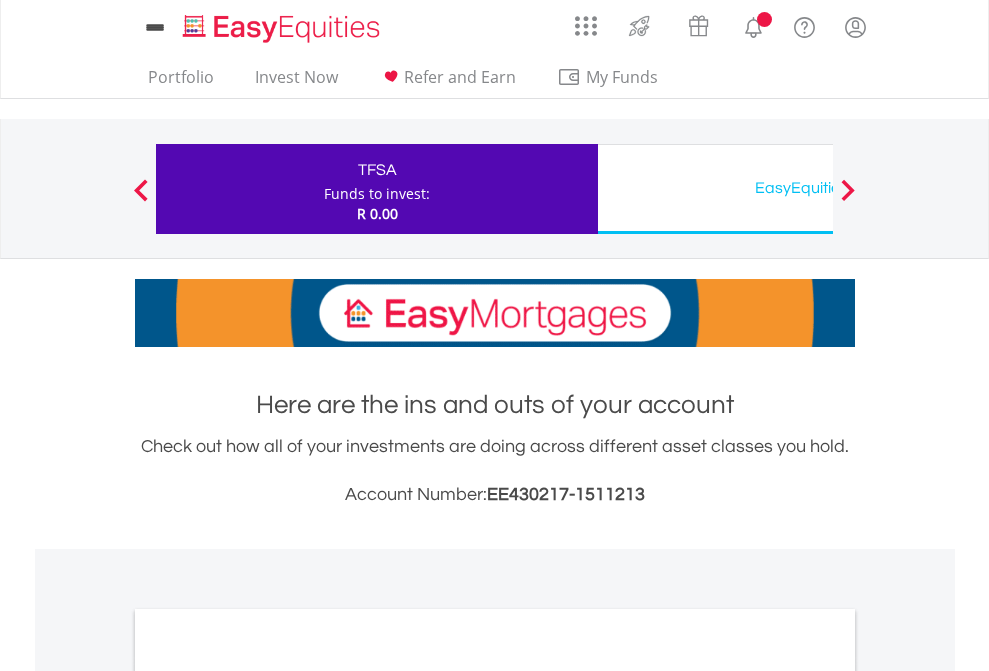 scroll, scrollTop: 0, scrollLeft: 0, axis: both 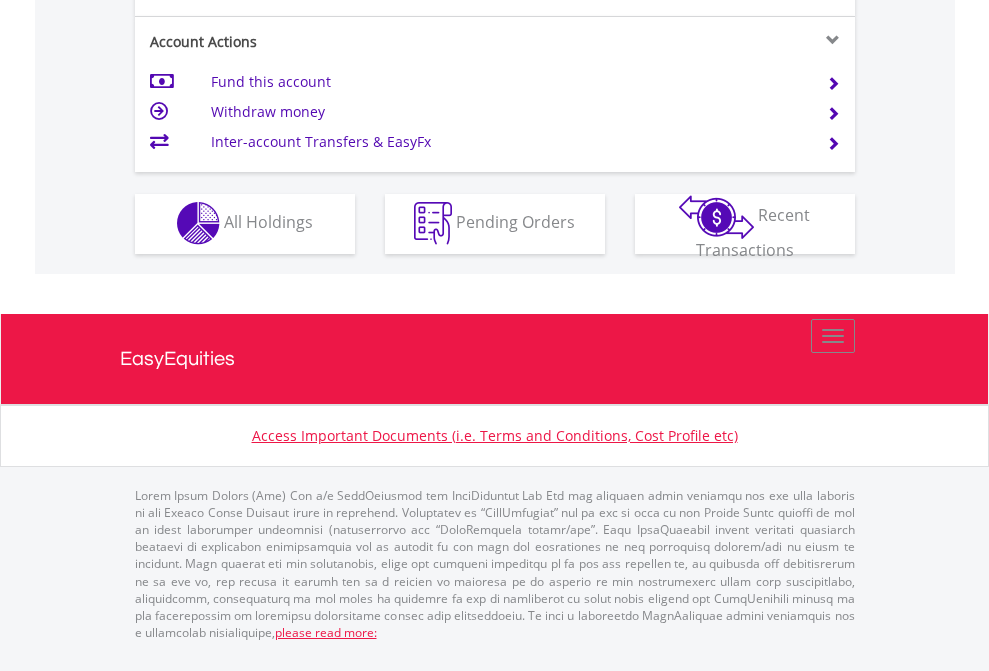 click on "Investment types" at bounding box center [706, -353] 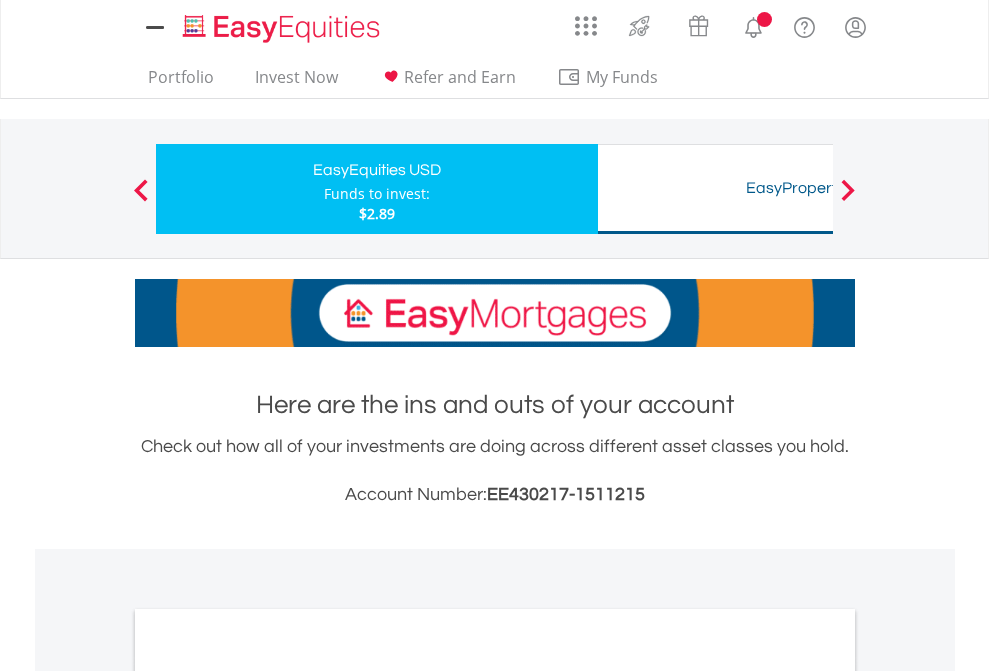 scroll, scrollTop: 0, scrollLeft: 0, axis: both 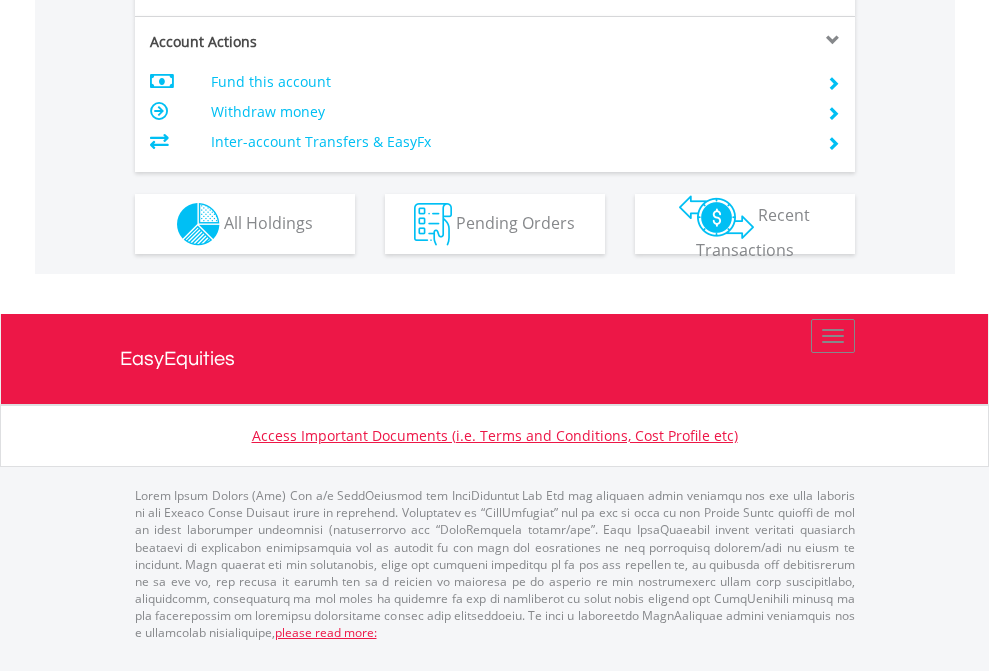 click on "Investment types" at bounding box center [706, -337] 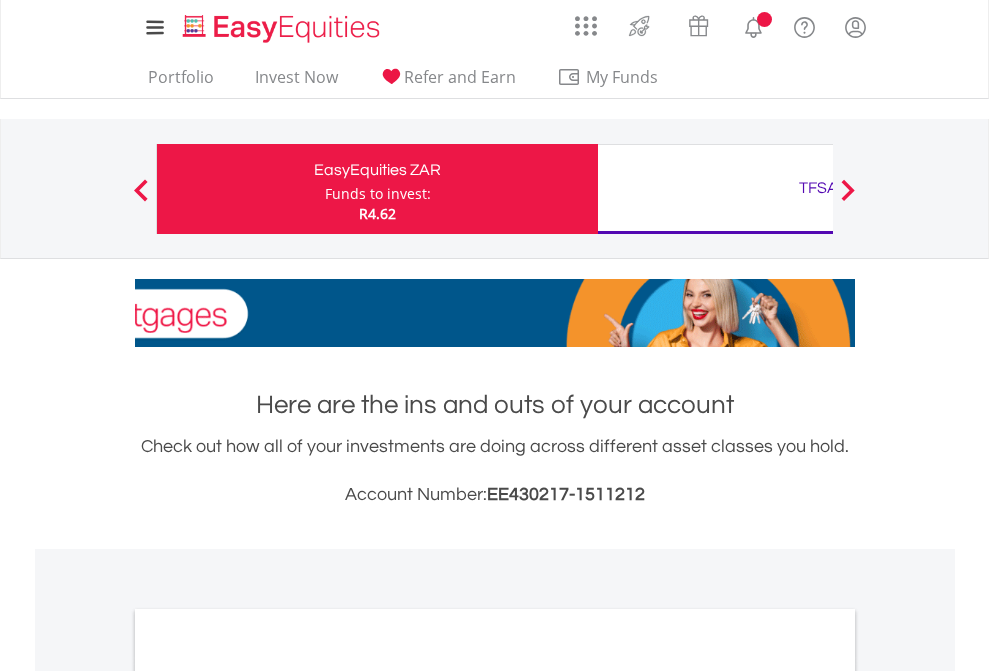 click on "All Holdings" at bounding box center [268, 1096] 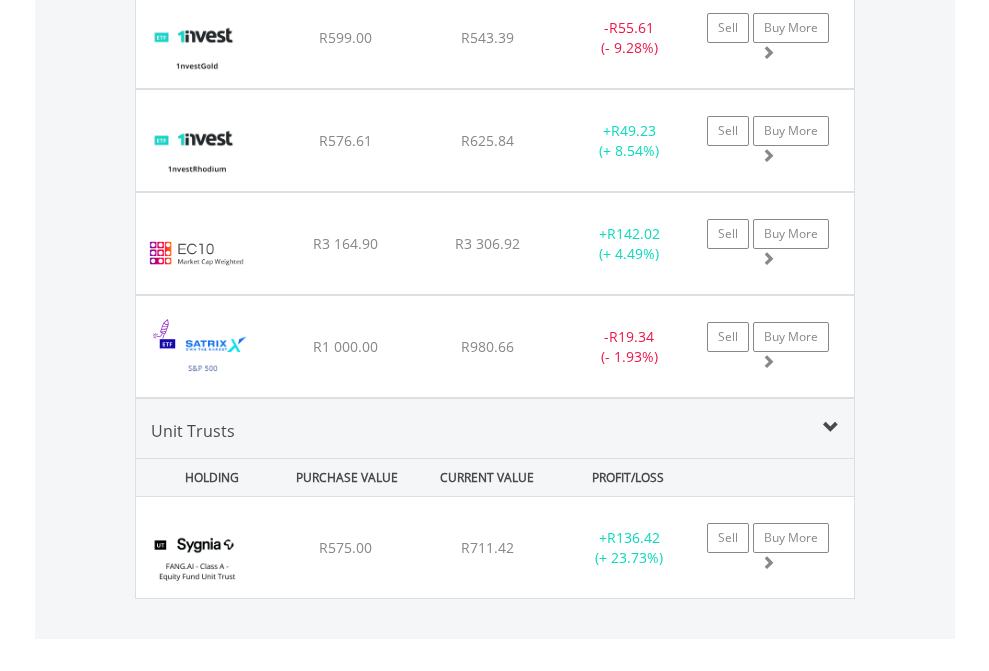 scroll, scrollTop: 2385, scrollLeft: 0, axis: vertical 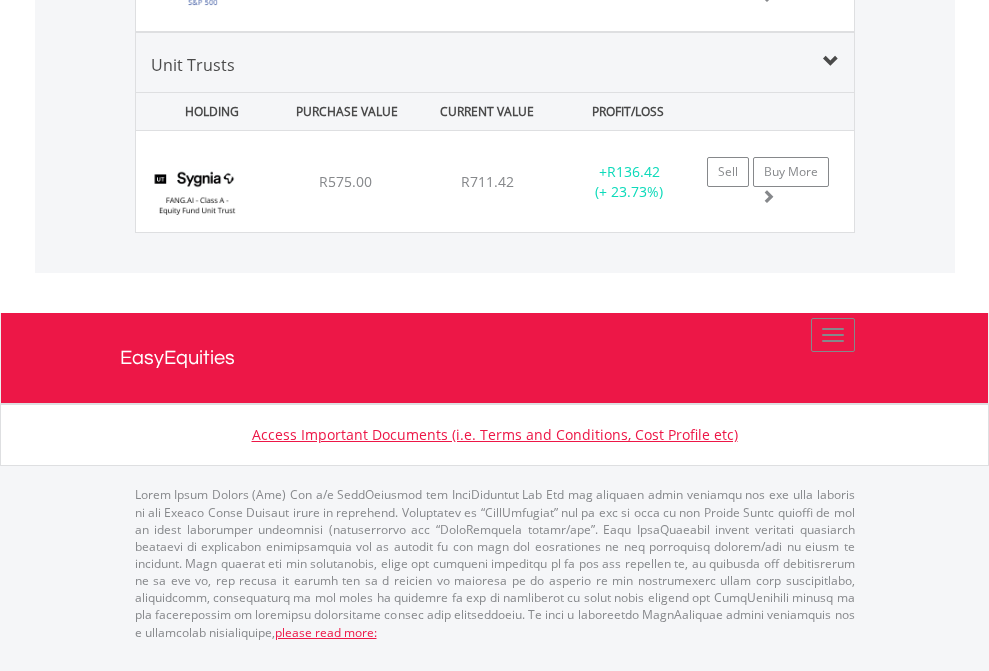 click on "TFSA" at bounding box center (818, -2111) 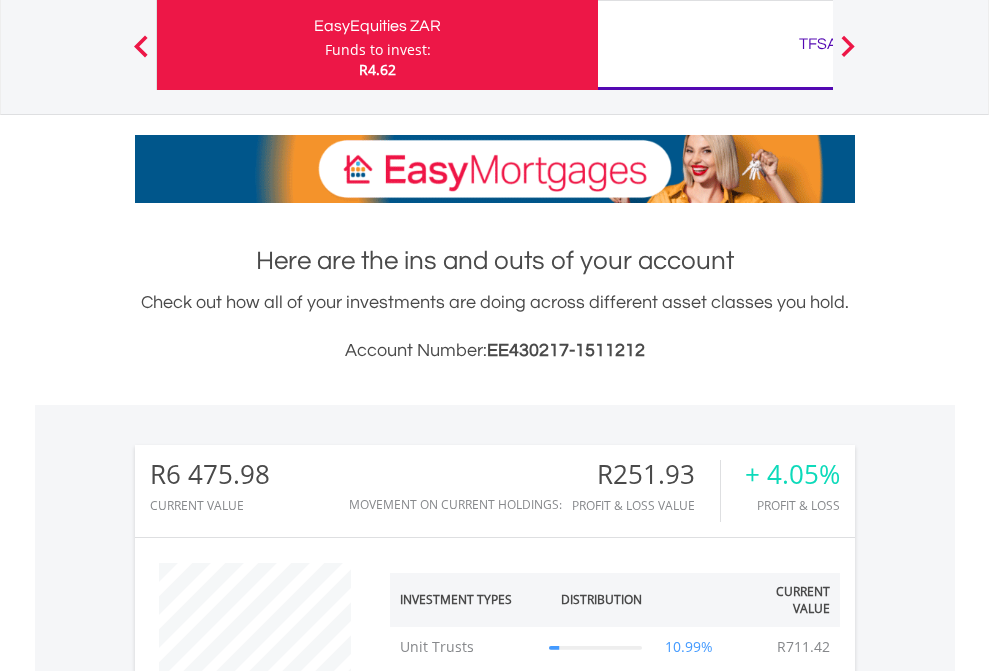 click on "All Holdings" at bounding box center [268, 1482] 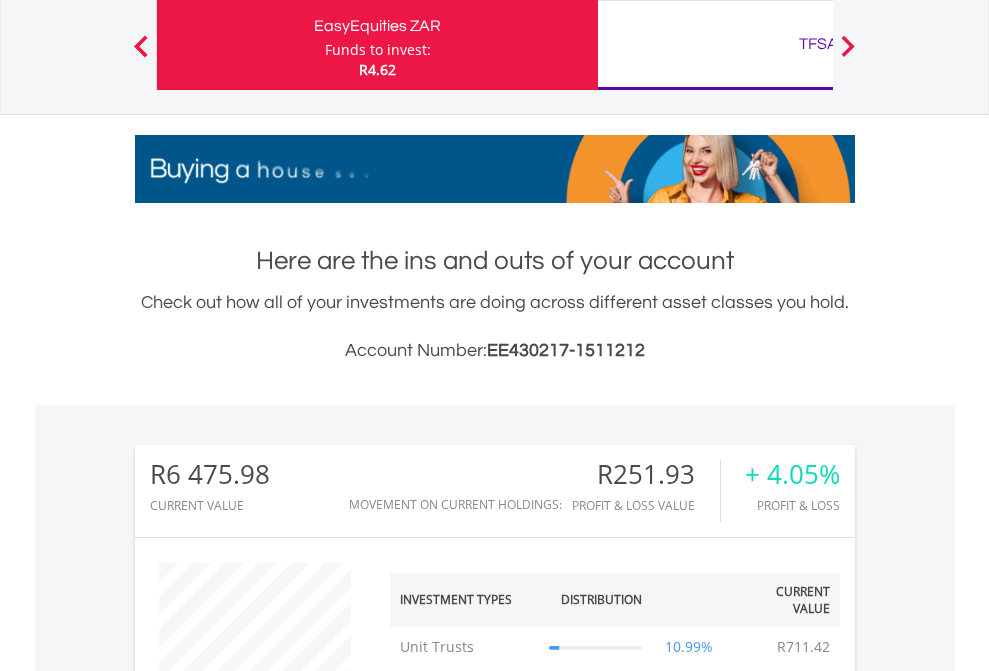scroll, scrollTop: 1653, scrollLeft: 0, axis: vertical 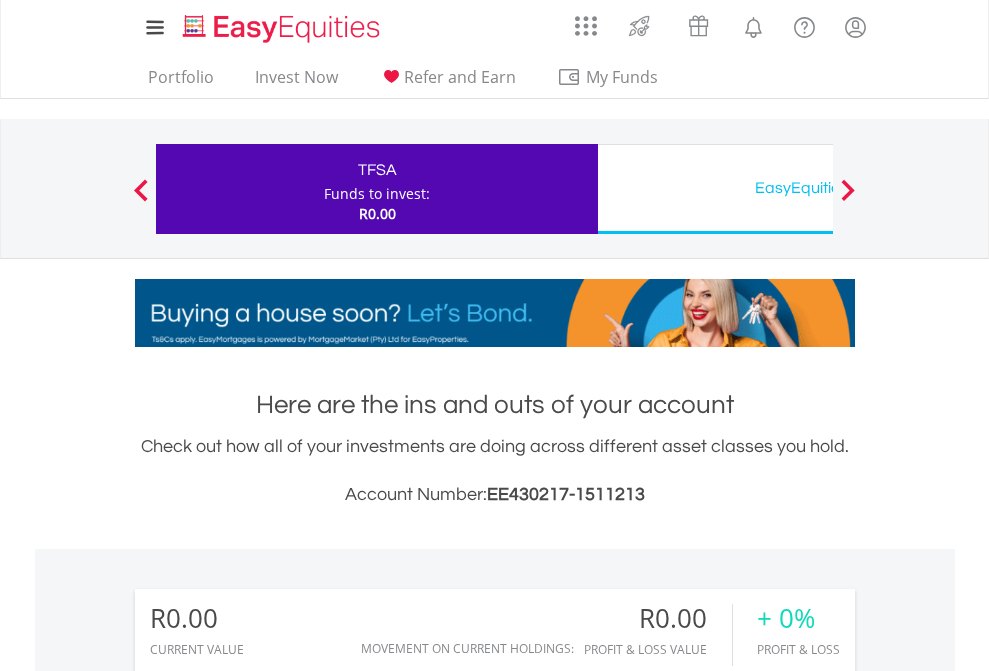 click on "EasyEquities USD" at bounding box center [818, 188] 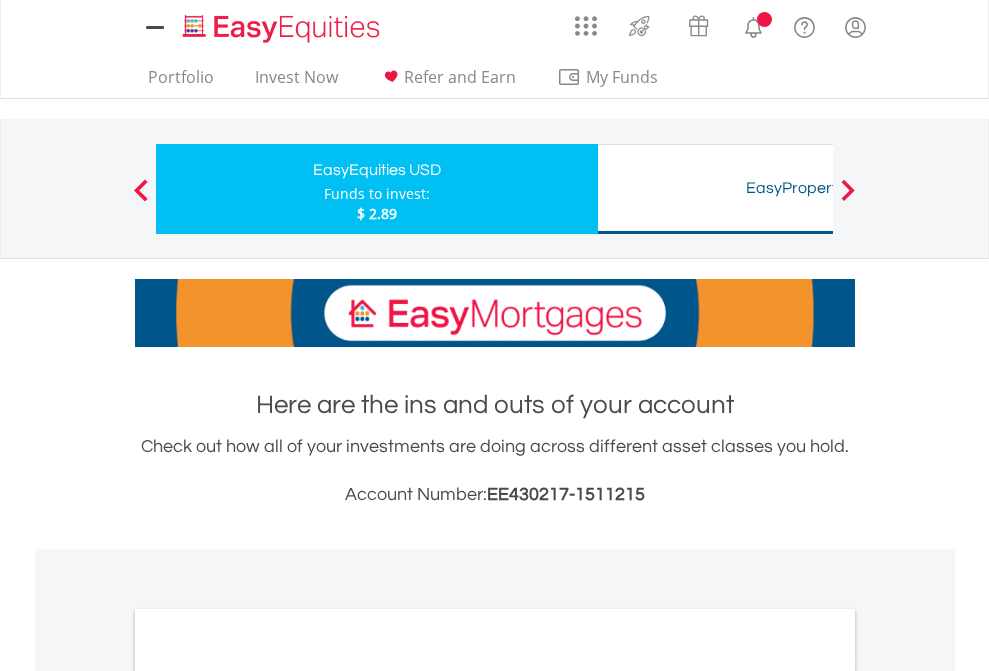 scroll, scrollTop: 0, scrollLeft: 0, axis: both 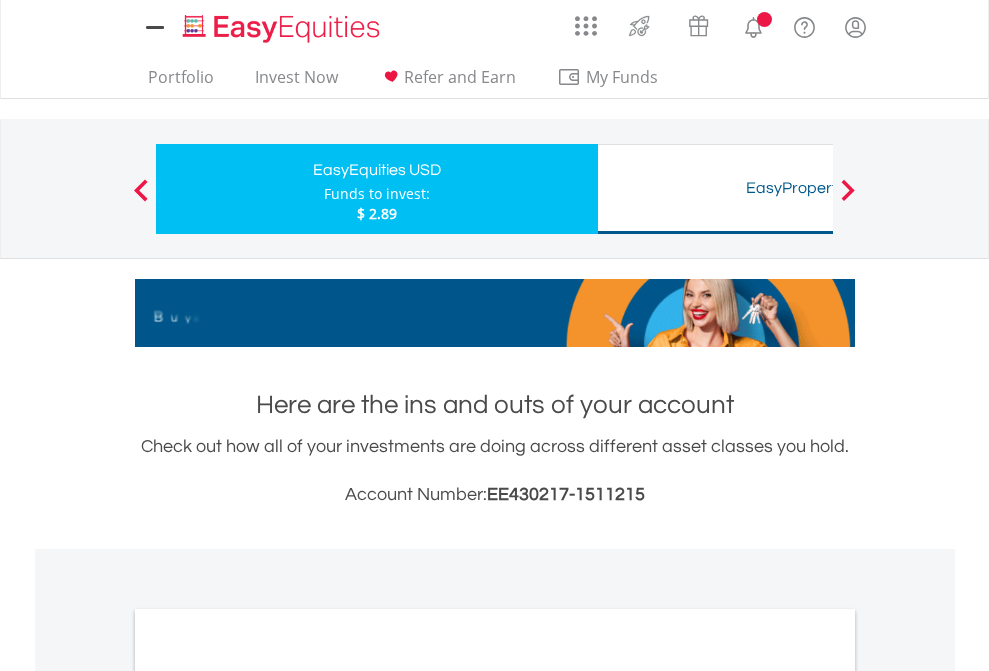 click on "All Holdings" at bounding box center (268, 1096) 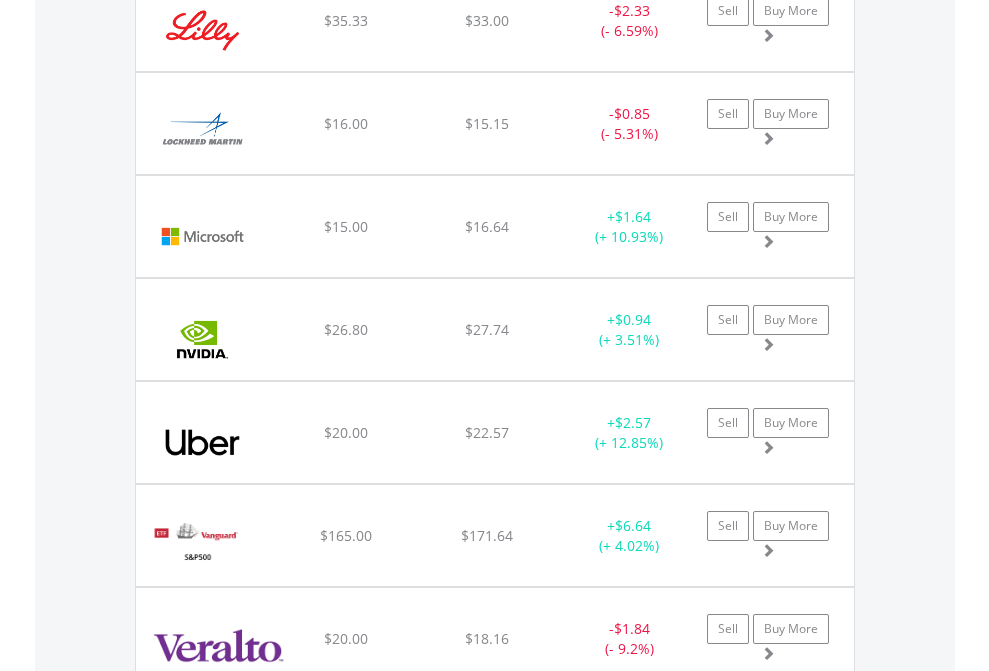 scroll, scrollTop: 2265, scrollLeft: 0, axis: vertical 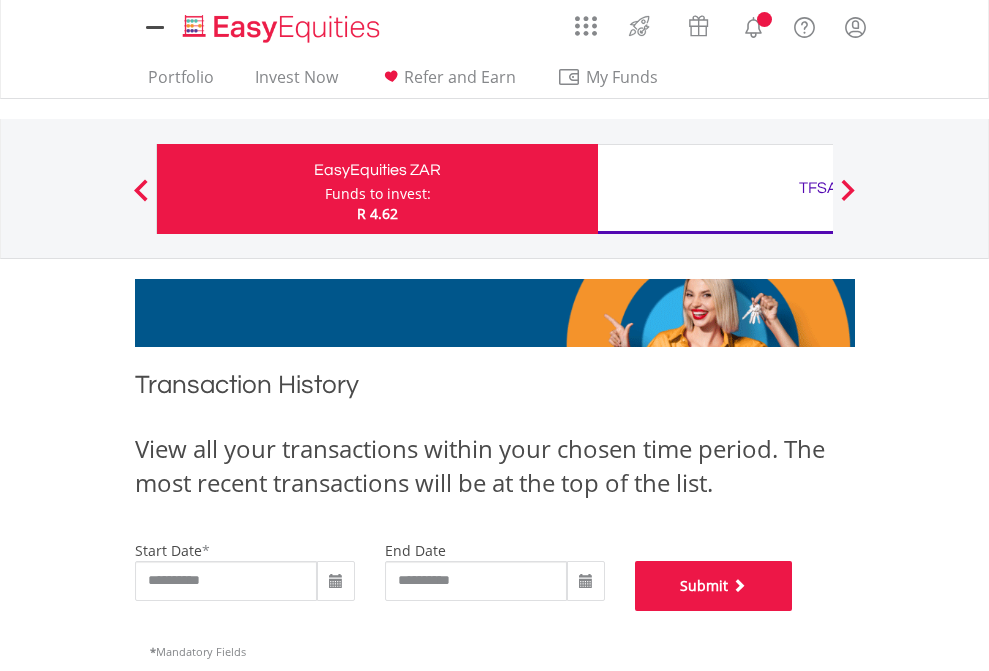click on "Submit" at bounding box center (714, 586) 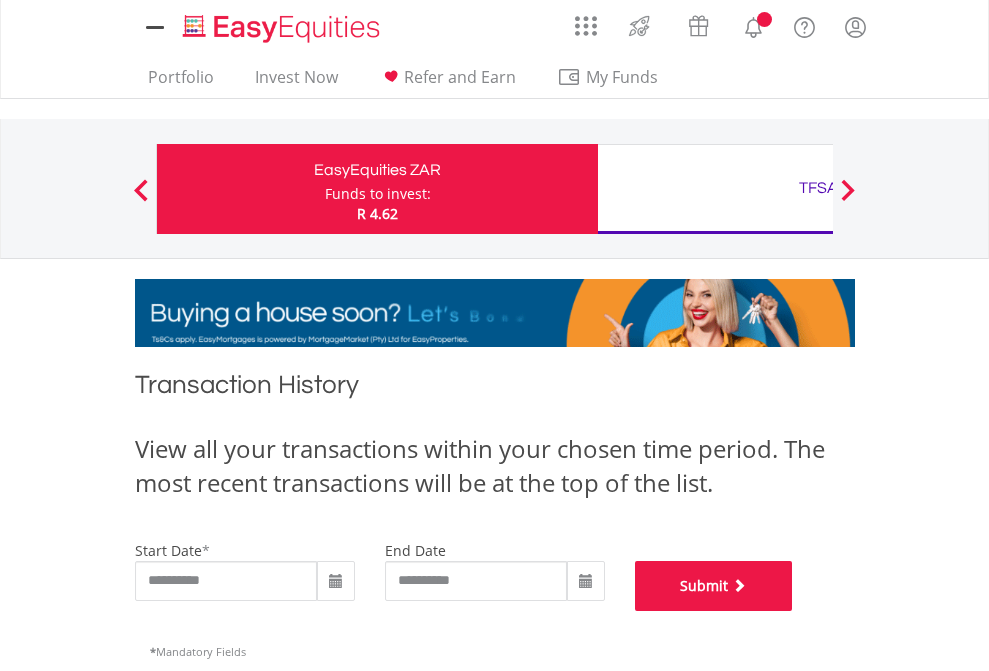 scroll, scrollTop: 811, scrollLeft: 0, axis: vertical 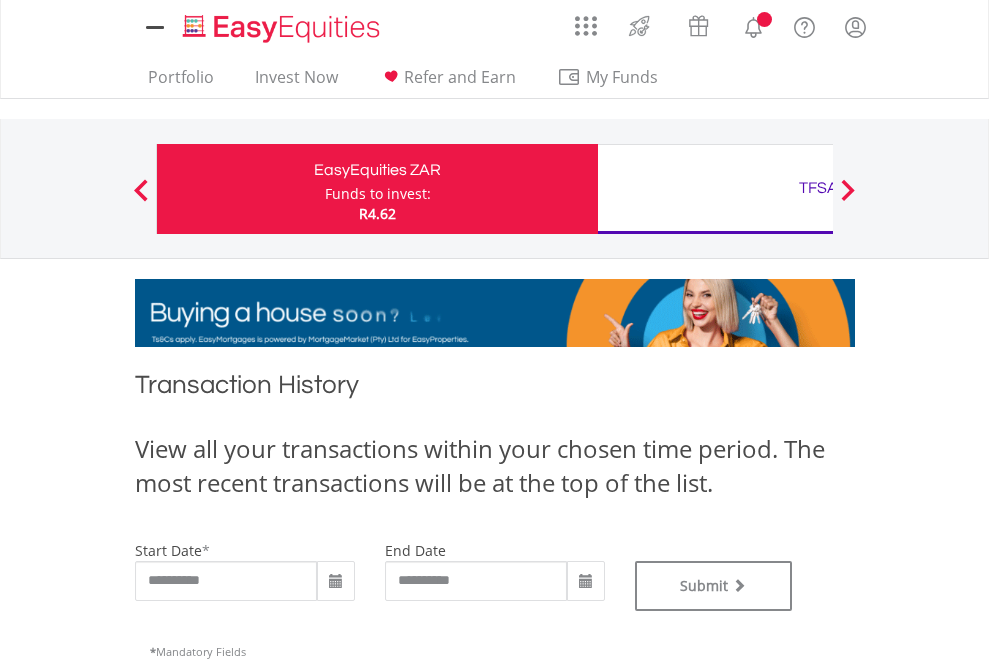 click on "TFSA" at bounding box center [818, 188] 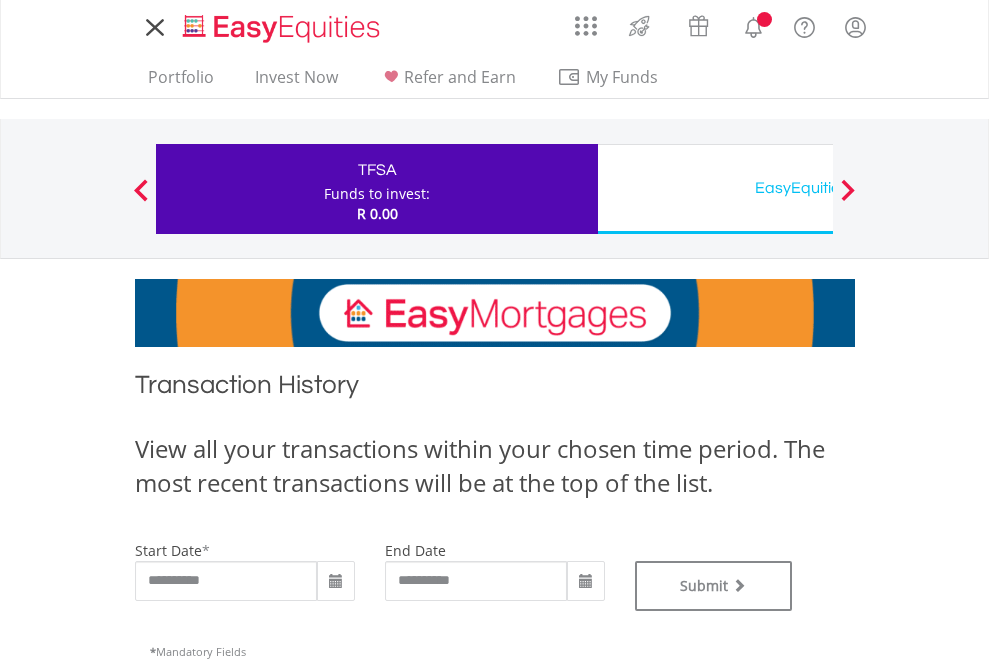 scroll, scrollTop: 0, scrollLeft: 0, axis: both 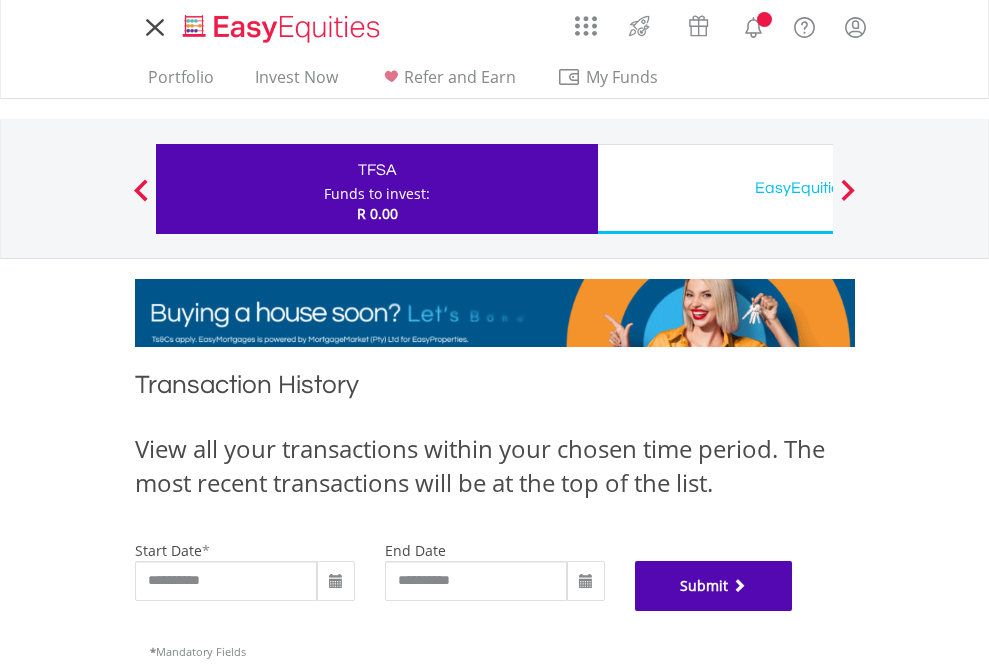 click on "Submit" at bounding box center [714, 586] 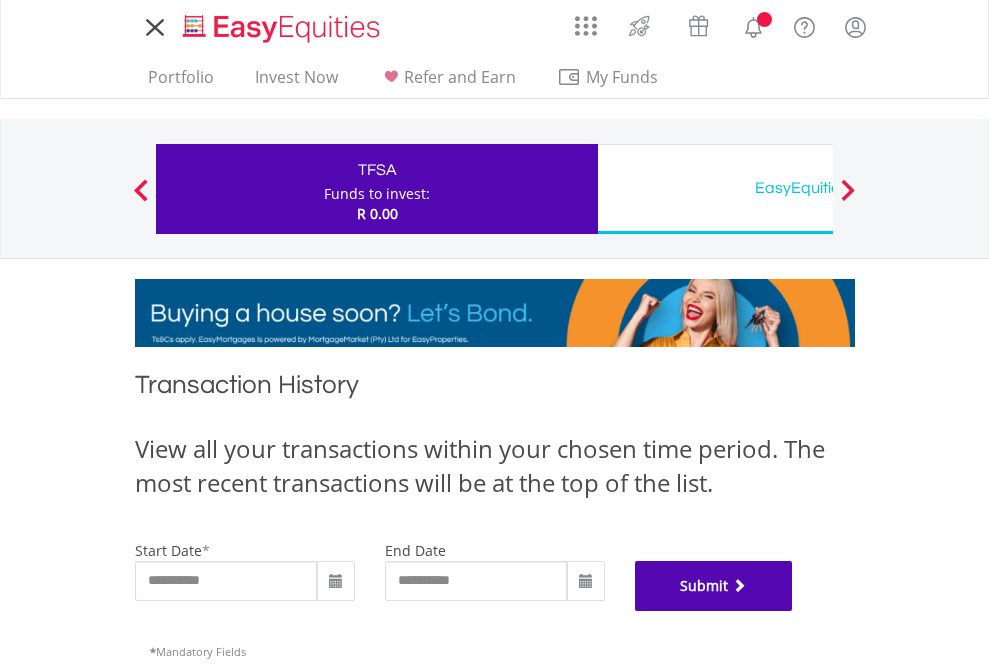 scroll, scrollTop: 811, scrollLeft: 0, axis: vertical 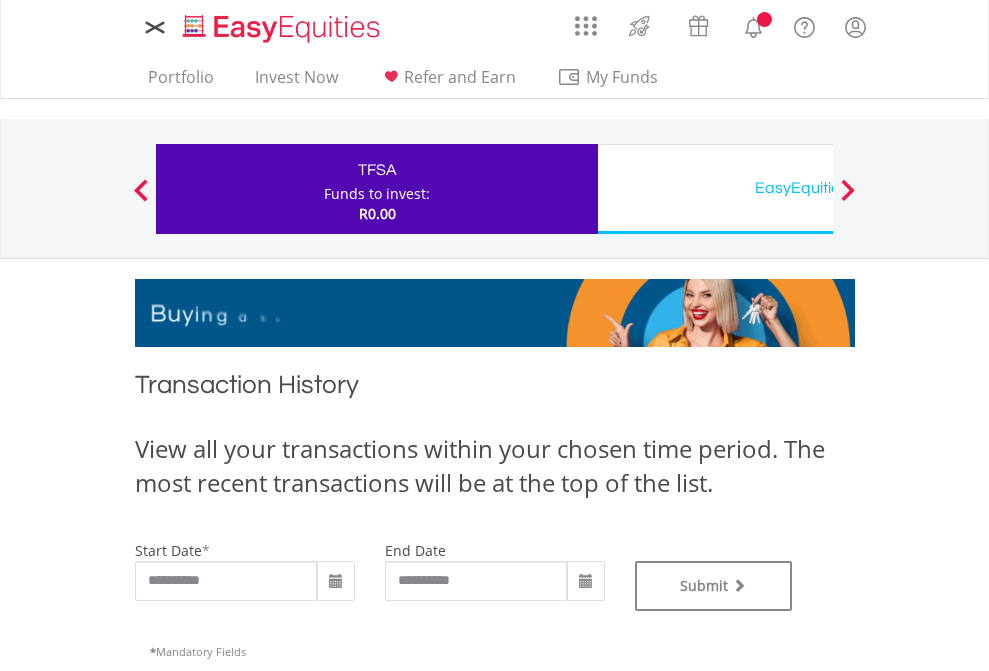 click on "EasyEquities USD" at bounding box center (818, 188) 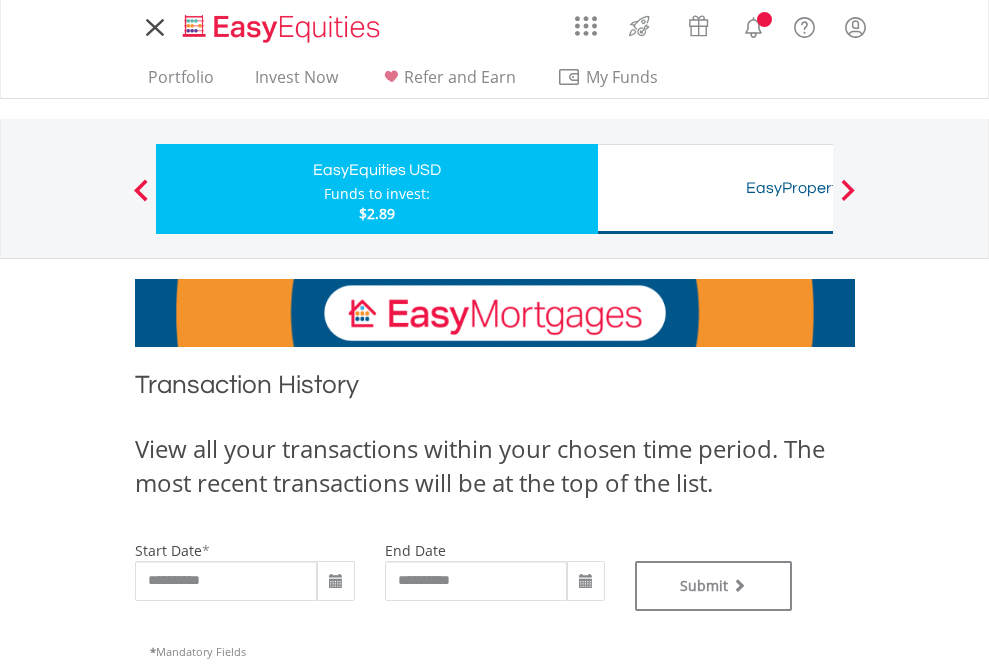 scroll, scrollTop: 0, scrollLeft: 0, axis: both 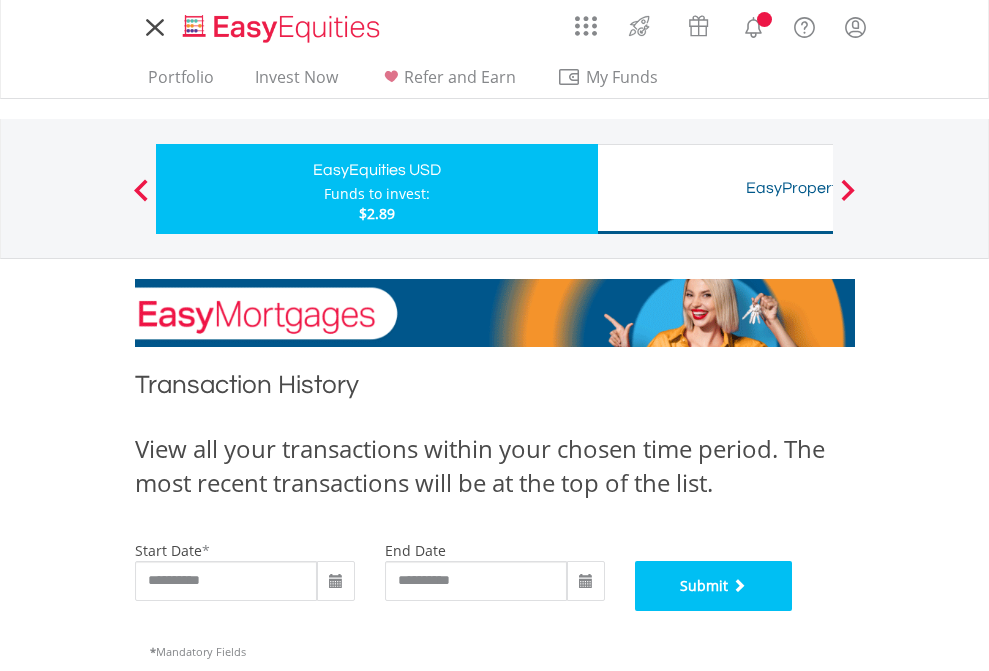 click on "Submit" at bounding box center (714, 586) 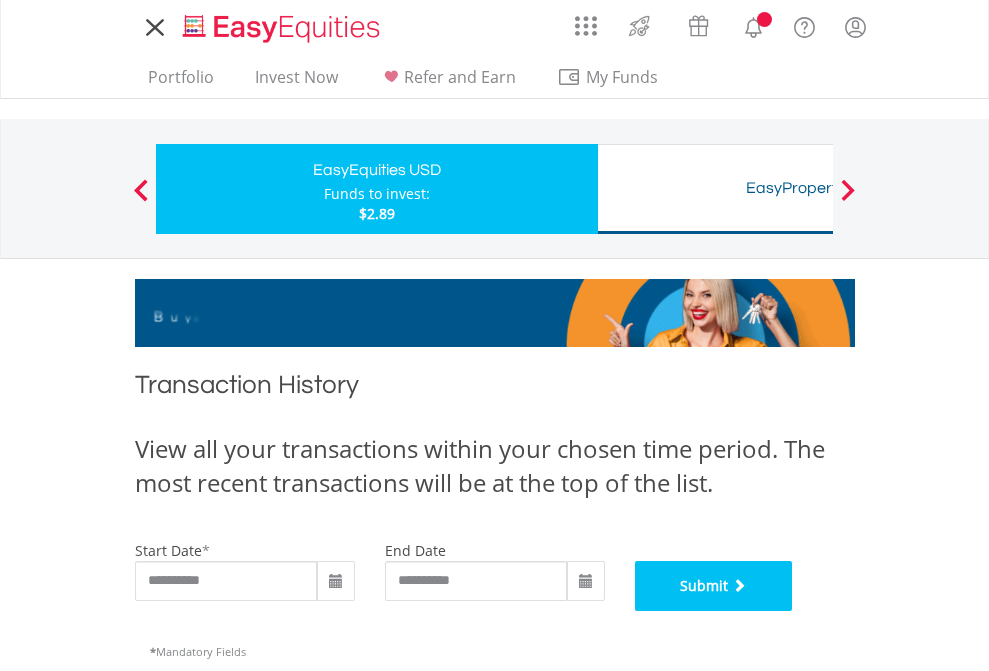 scroll, scrollTop: 811, scrollLeft: 0, axis: vertical 